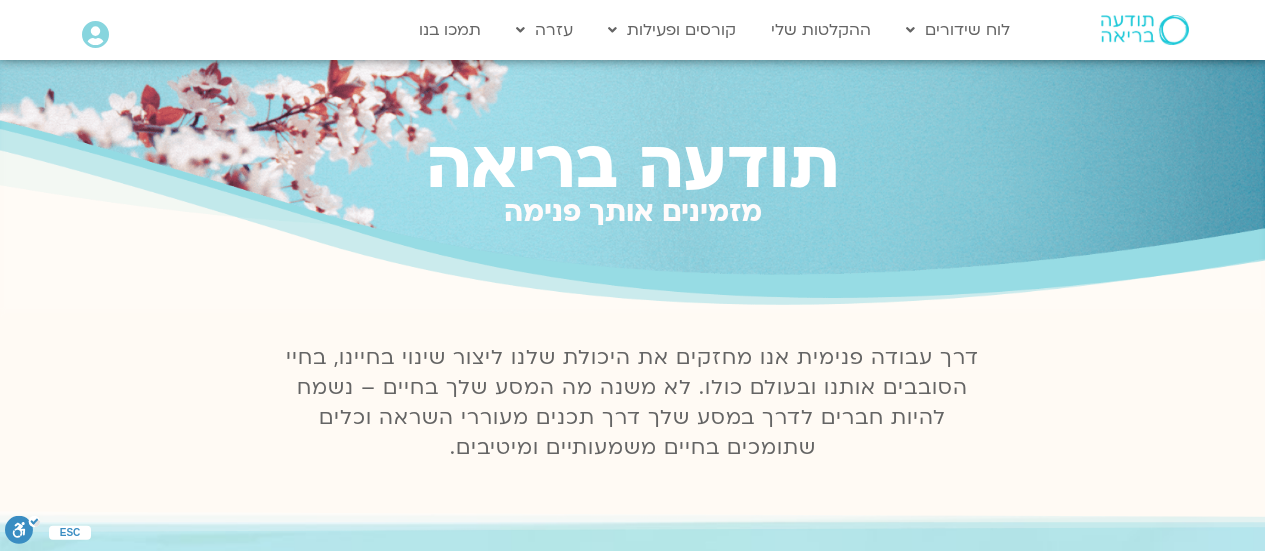 scroll, scrollTop: 0, scrollLeft: 0, axis: both 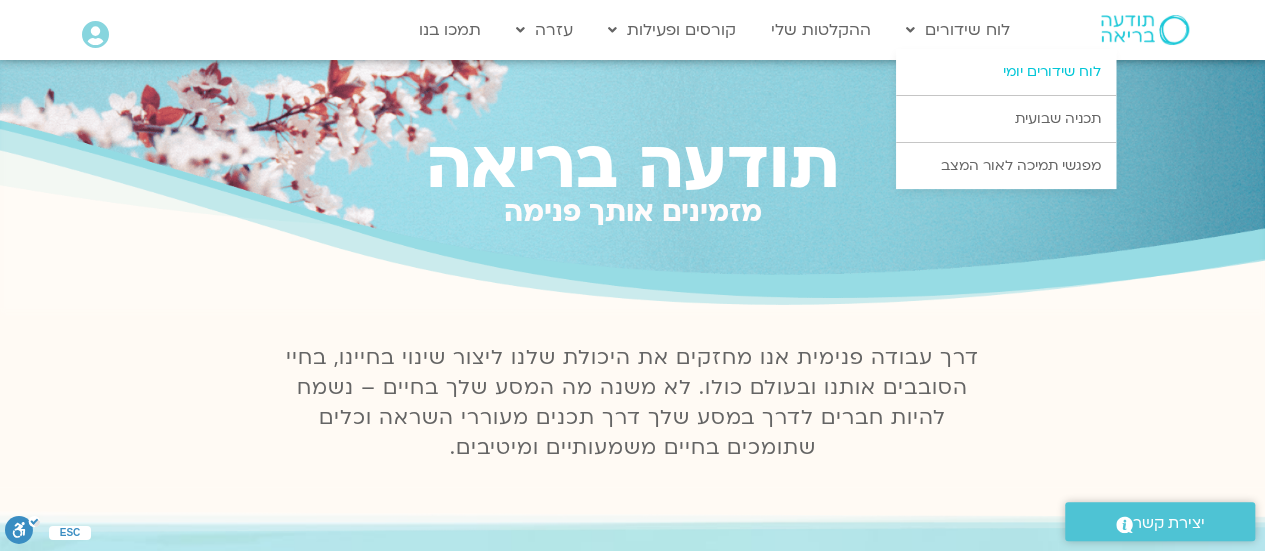 click on "לוח שידורים יומי" at bounding box center [1006, 72] 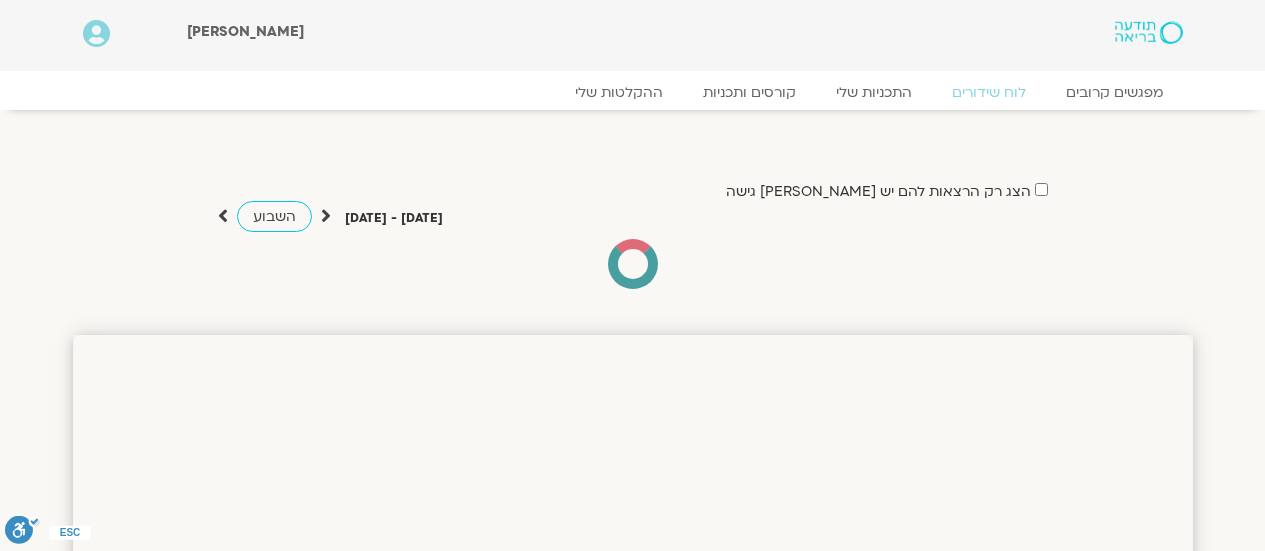 scroll, scrollTop: 0, scrollLeft: 0, axis: both 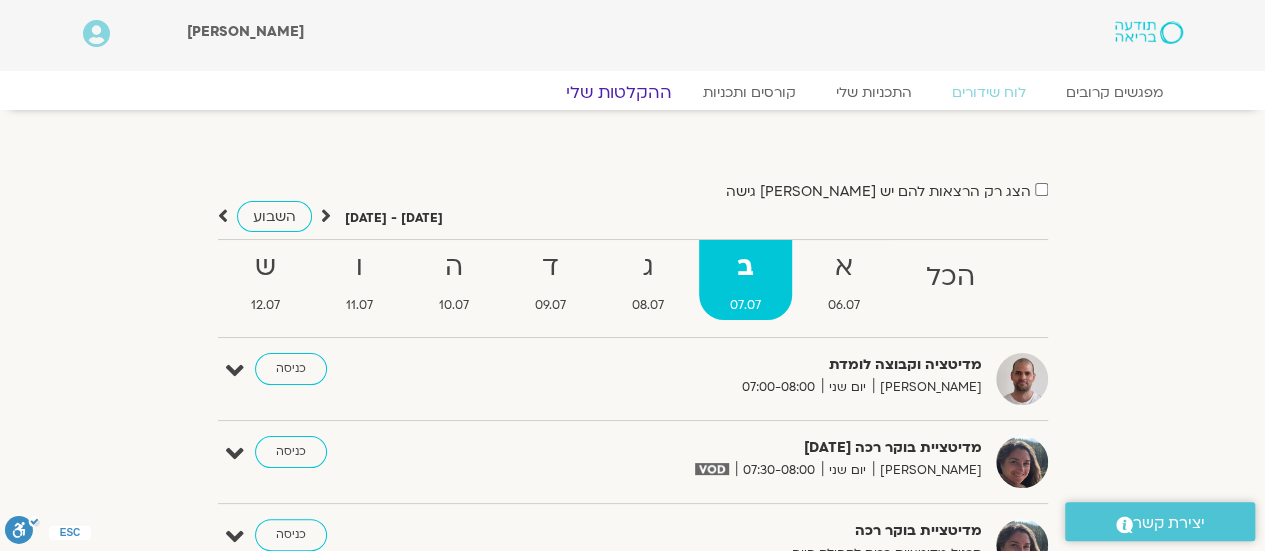 click on "ההקלטות שלי" 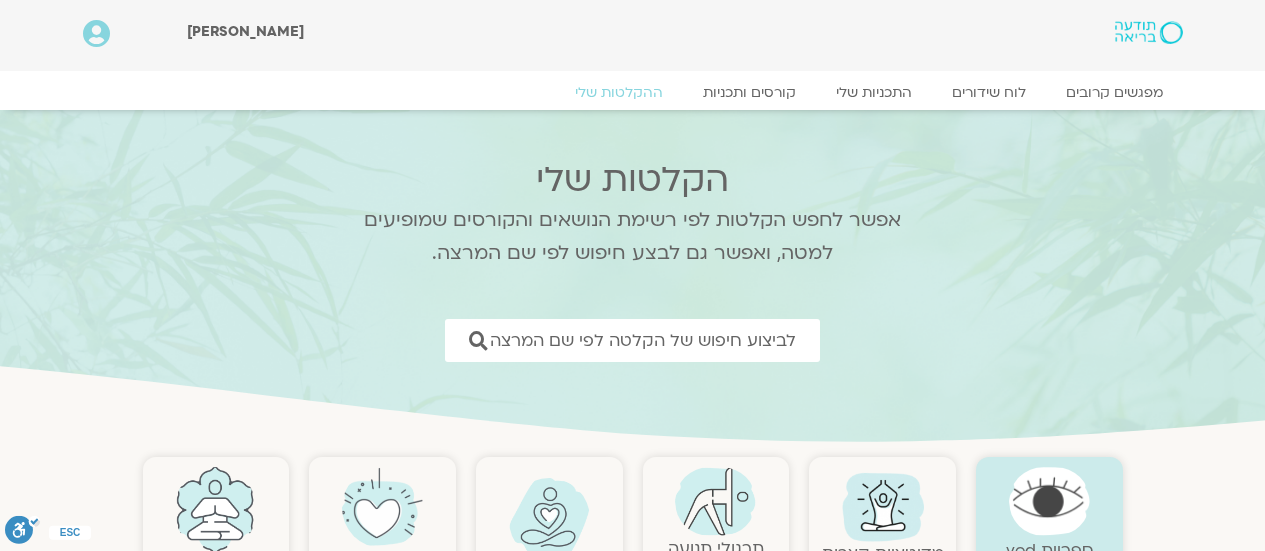 scroll, scrollTop: 0, scrollLeft: 0, axis: both 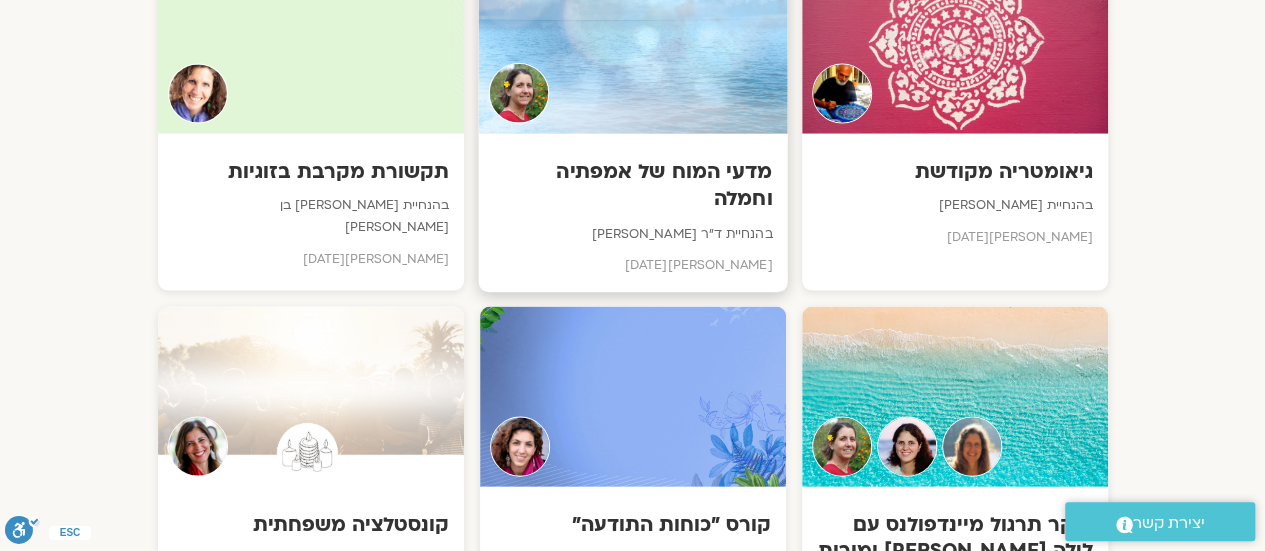 click on "מדעי המוח של אמפתיה וחמלה" at bounding box center [632, 186] 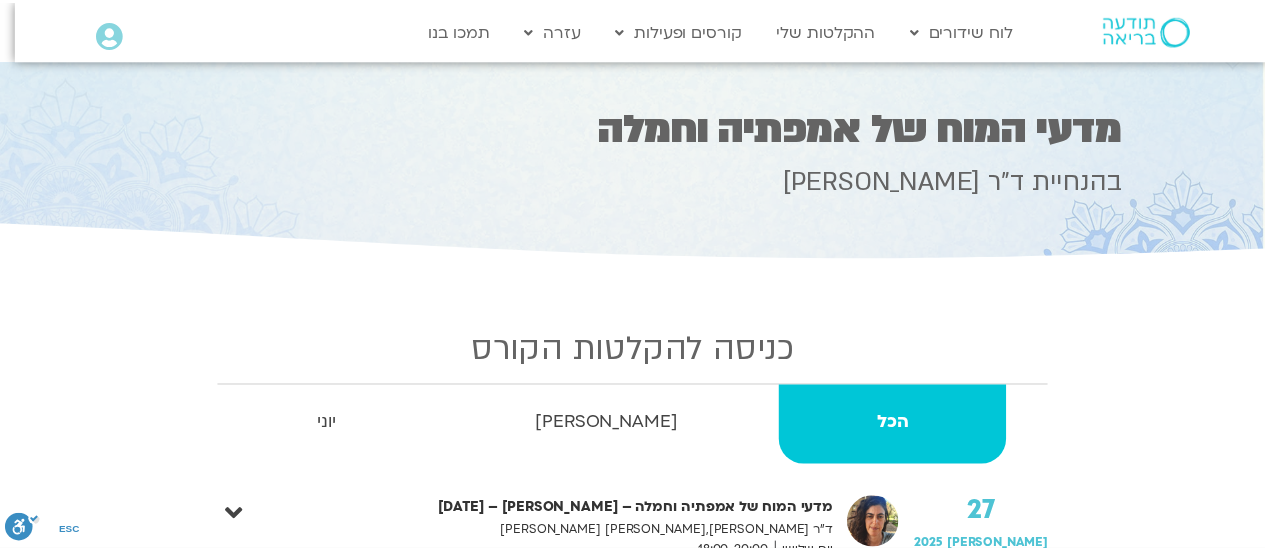scroll, scrollTop: 0, scrollLeft: 0, axis: both 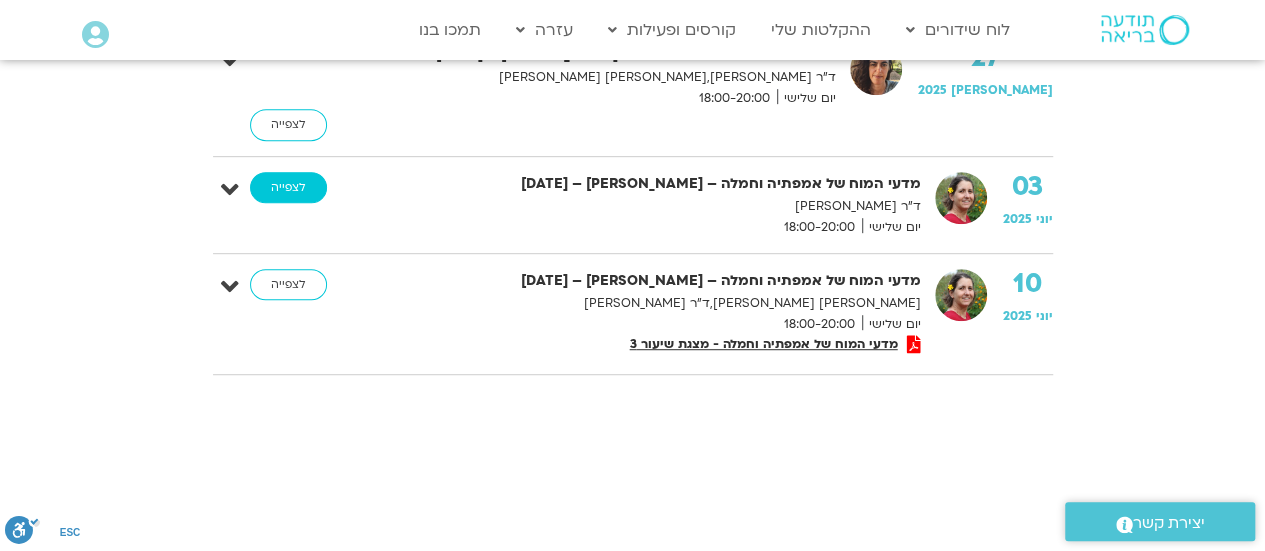 click on "לצפייה" at bounding box center (288, 188) 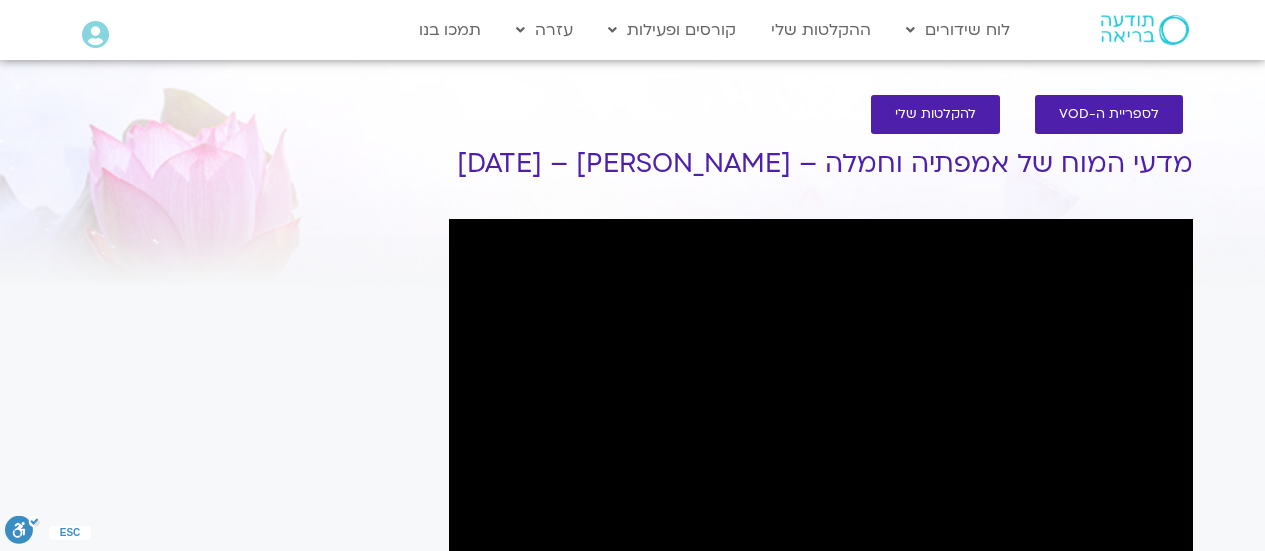 scroll, scrollTop: 0, scrollLeft: 0, axis: both 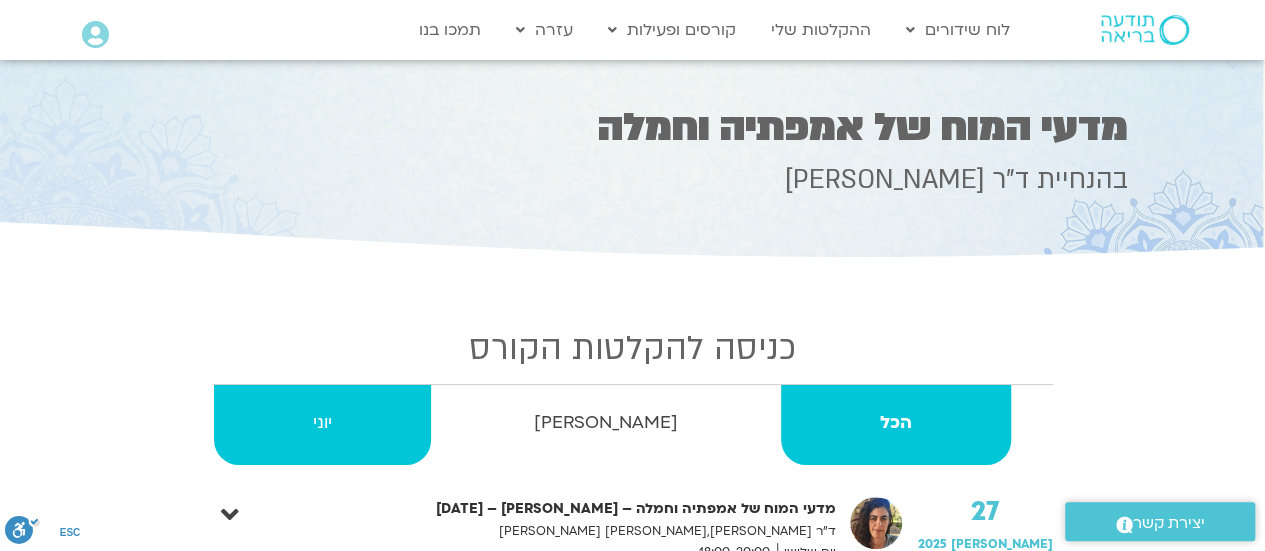 click on "יוני" at bounding box center [322, 423] 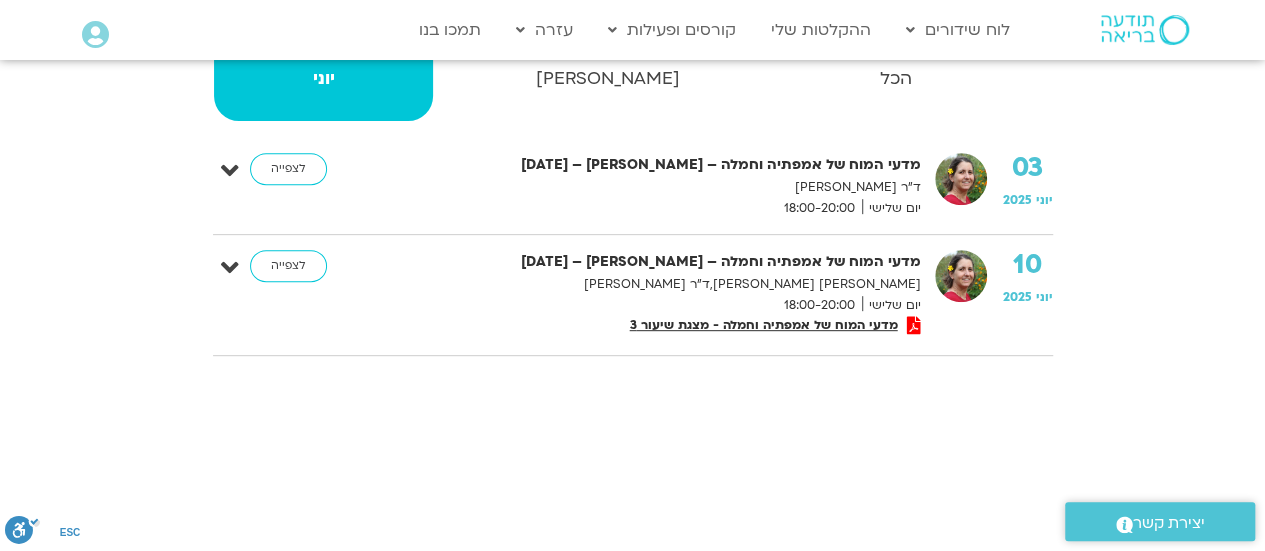 scroll, scrollTop: 346, scrollLeft: 0, axis: vertical 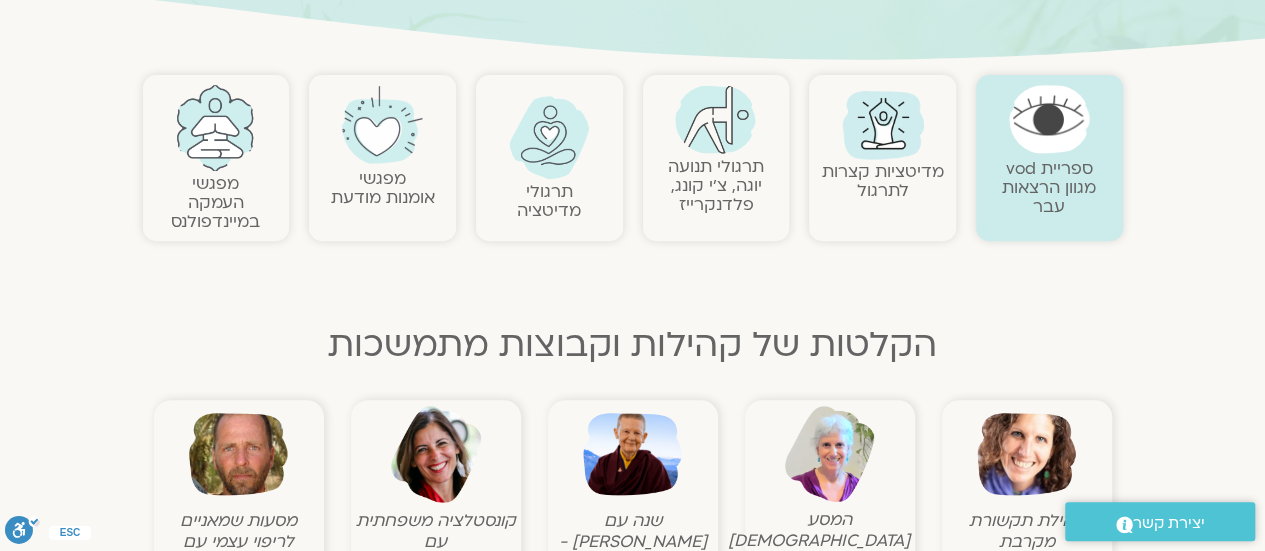 click on "מפגשי   העמקה במיינדפולנס" at bounding box center (215, 202) 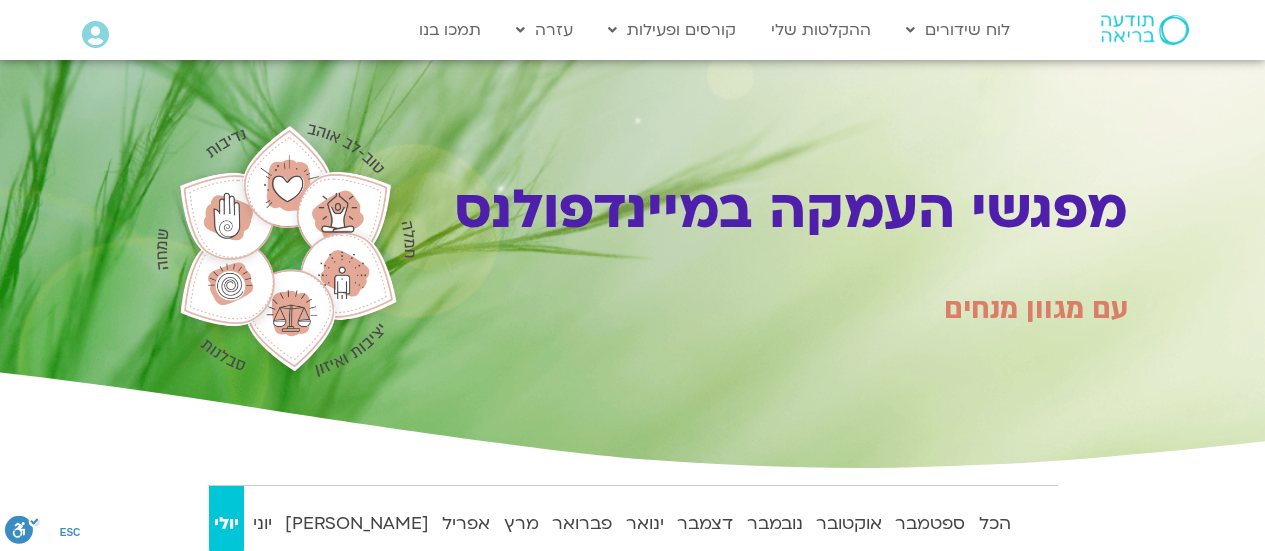 scroll, scrollTop: 0, scrollLeft: 0, axis: both 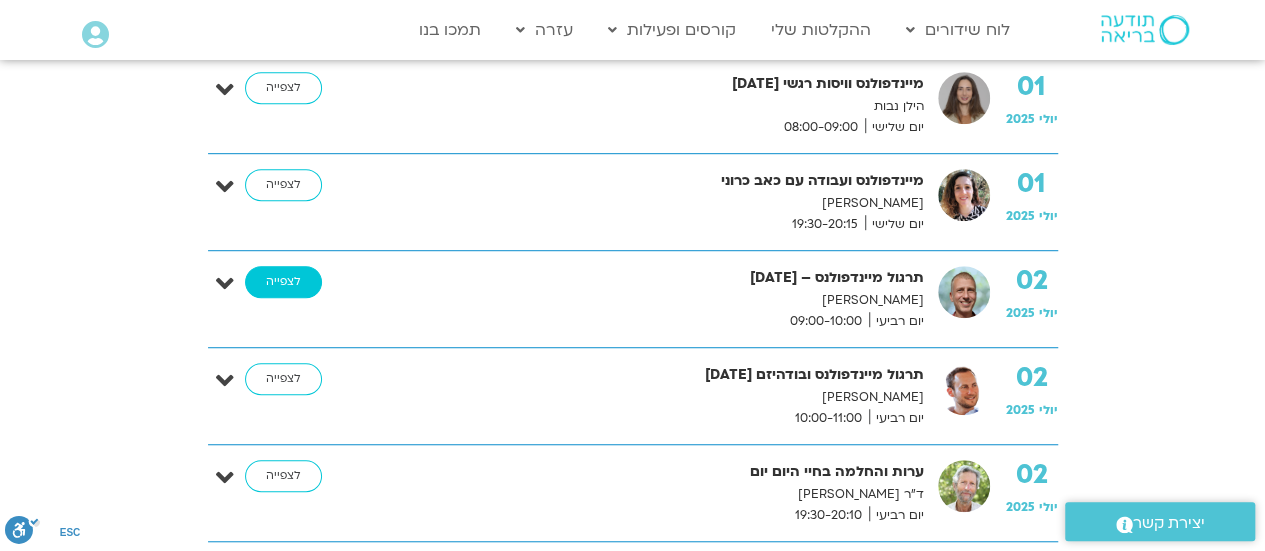 click on "לצפייה" at bounding box center (283, 282) 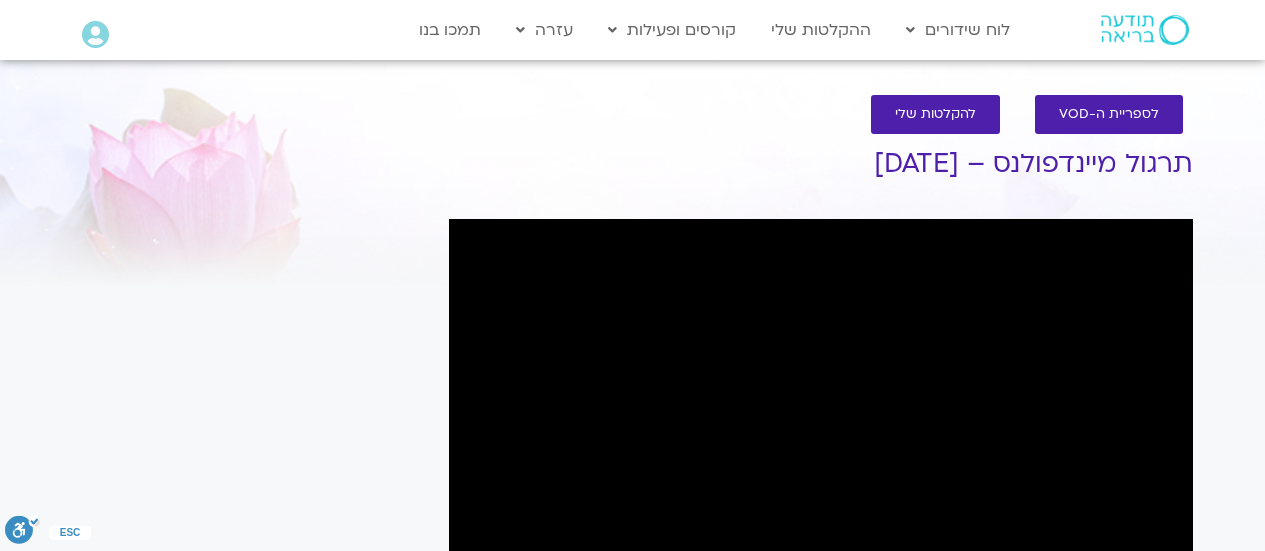 scroll, scrollTop: 0, scrollLeft: 0, axis: both 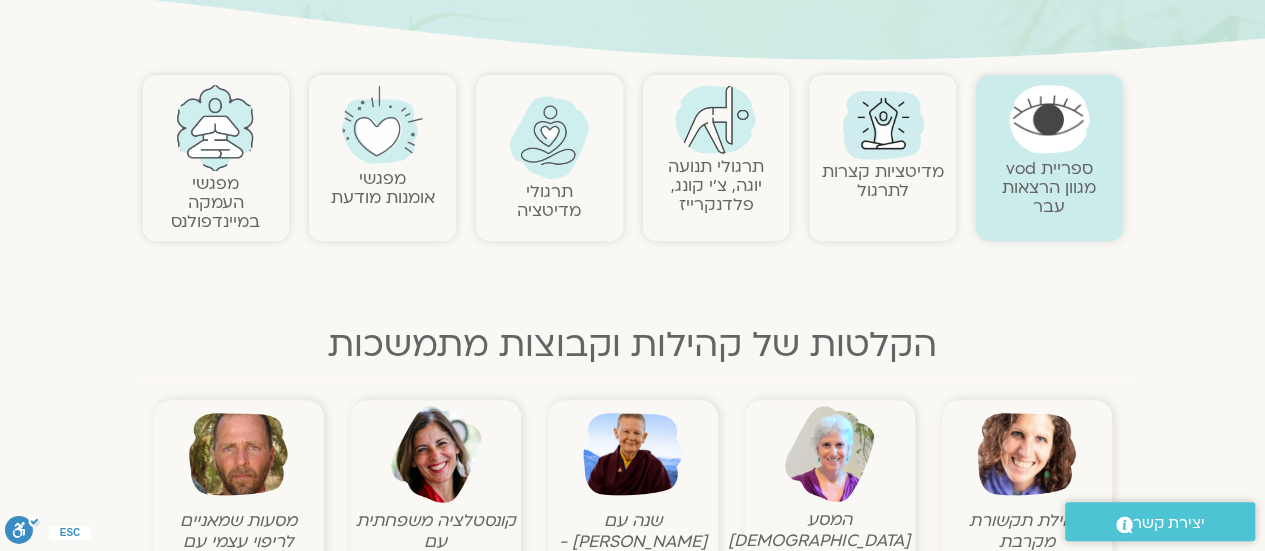 click on "ספריית vod
מגוון הרצאות עבר" at bounding box center (1049, 187) 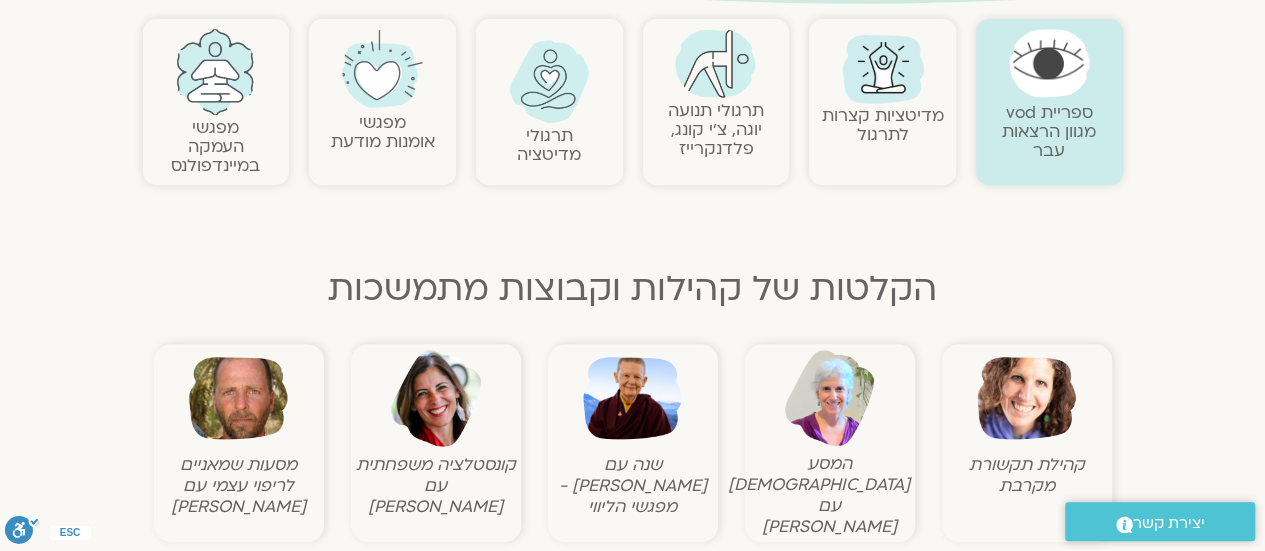 scroll, scrollTop: 448, scrollLeft: 0, axis: vertical 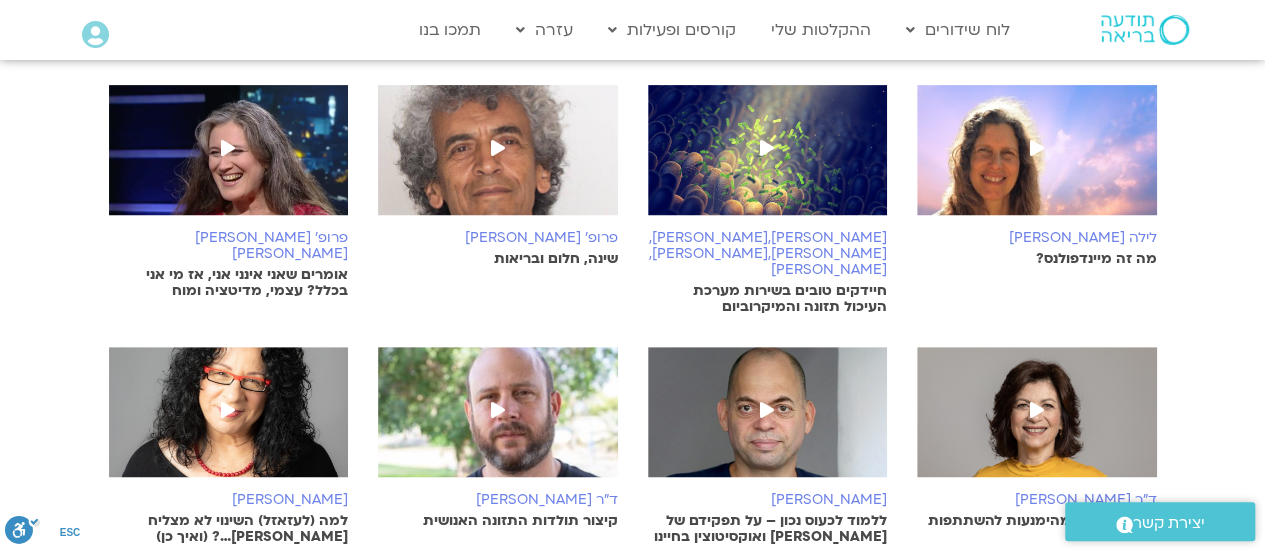click at bounding box center [498, 148] 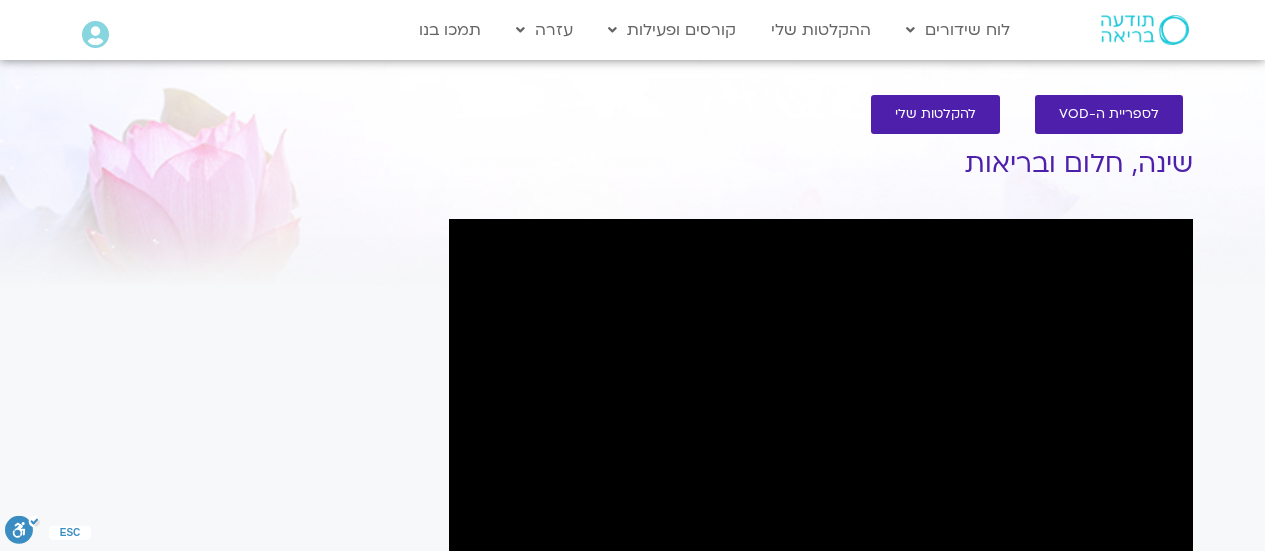 scroll, scrollTop: 0, scrollLeft: 0, axis: both 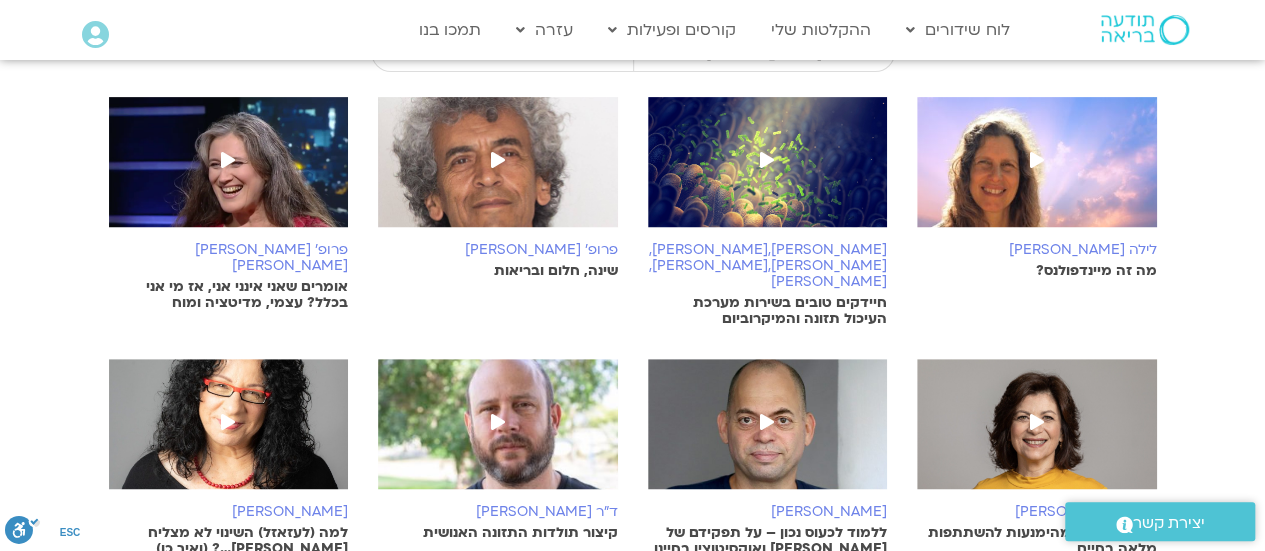 click at bounding box center [767, 160] 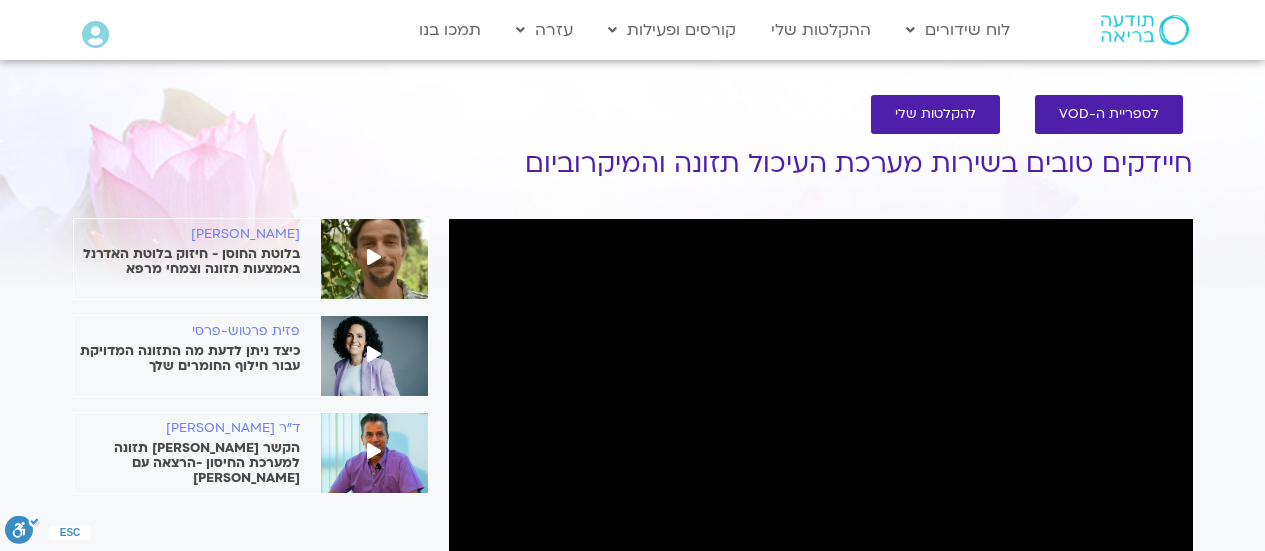 scroll, scrollTop: 0, scrollLeft: 0, axis: both 